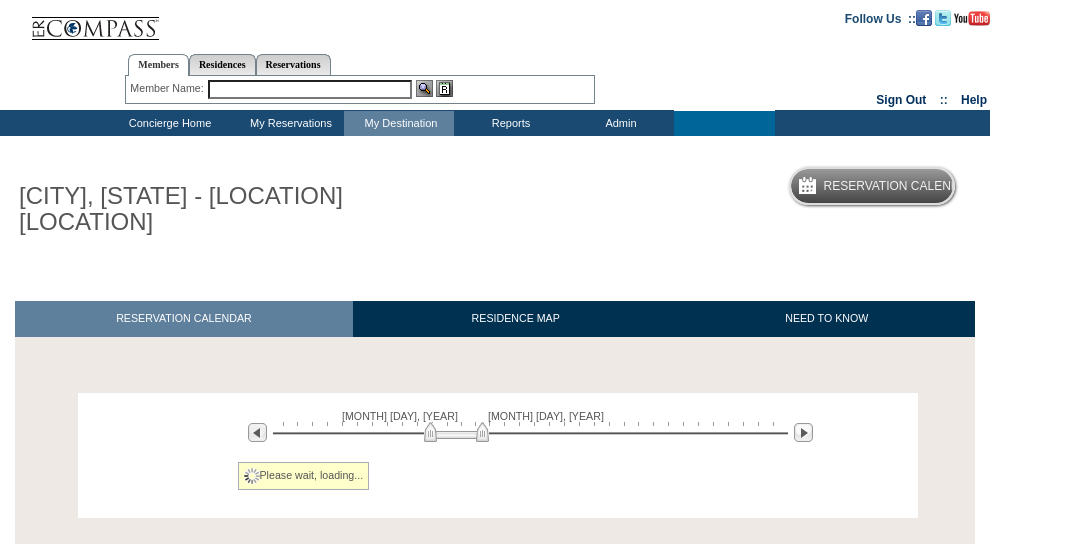 scroll, scrollTop: 0, scrollLeft: 0, axis: both 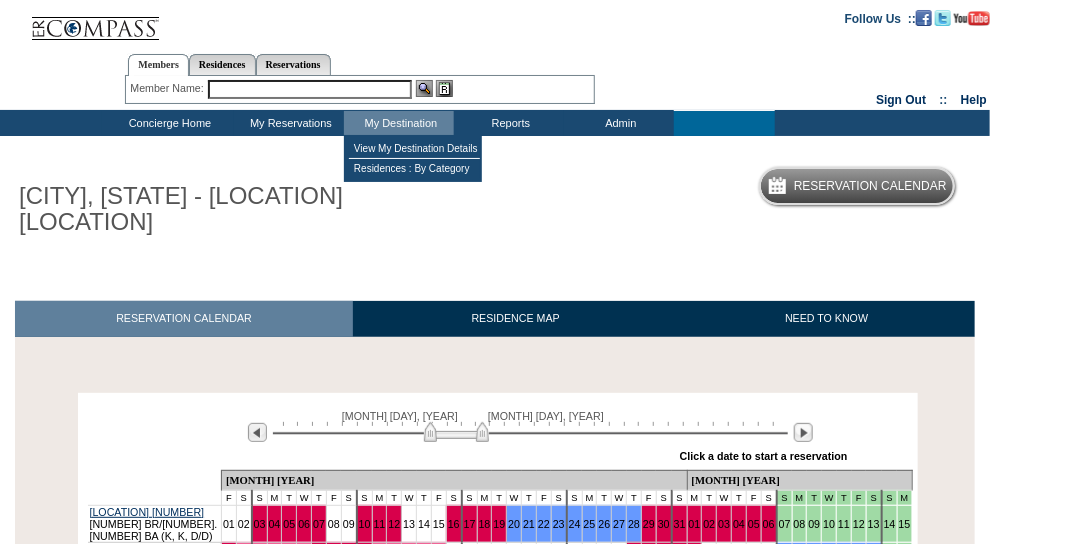 click on "My Destination" at bounding box center (399, 123) 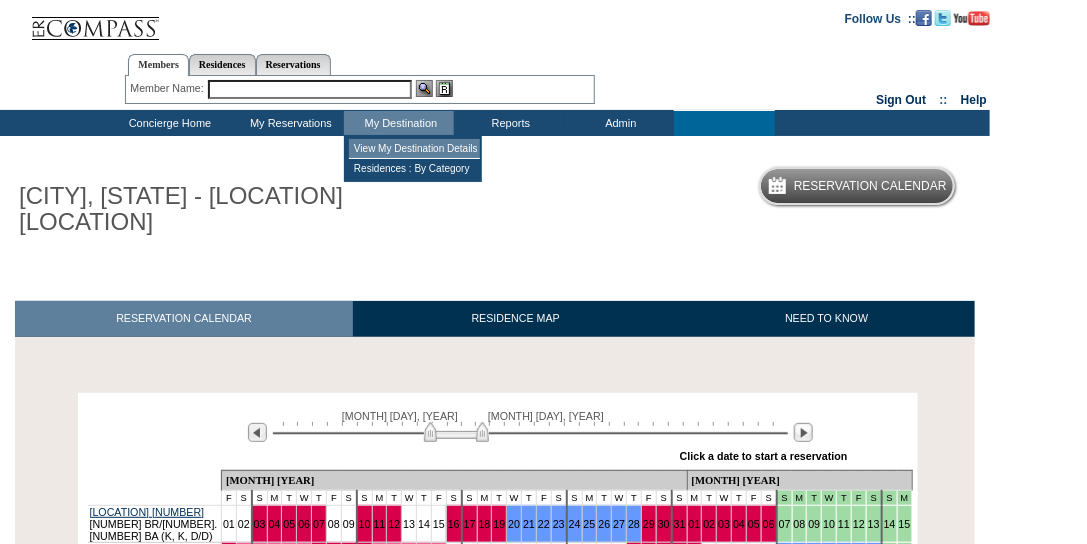 click on "View My Destination Details" at bounding box center [414, 149] 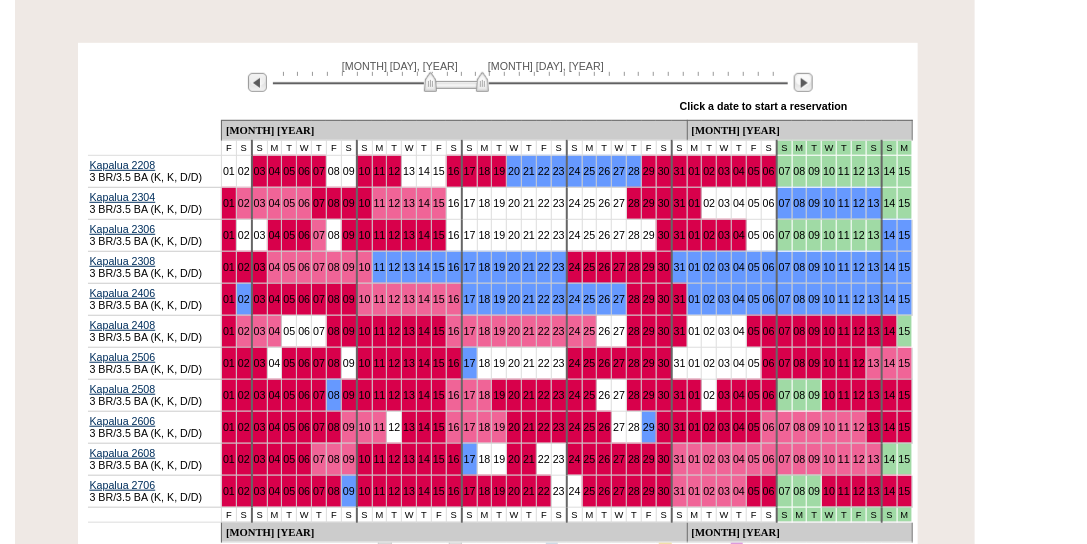 scroll, scrollTop: 365, scrollLeft: 0, axis: vertical 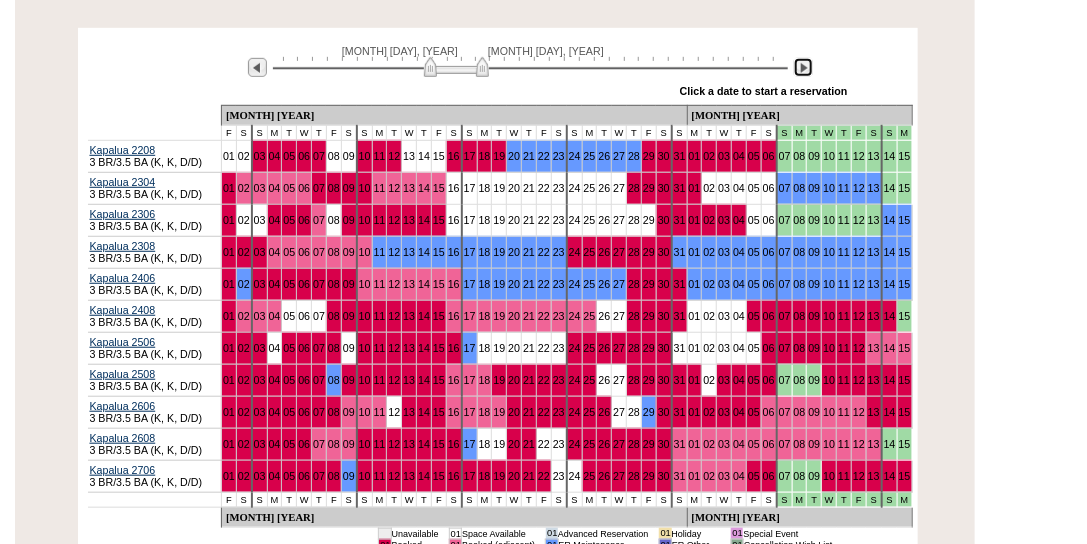 click at bounding box center [803, 67] 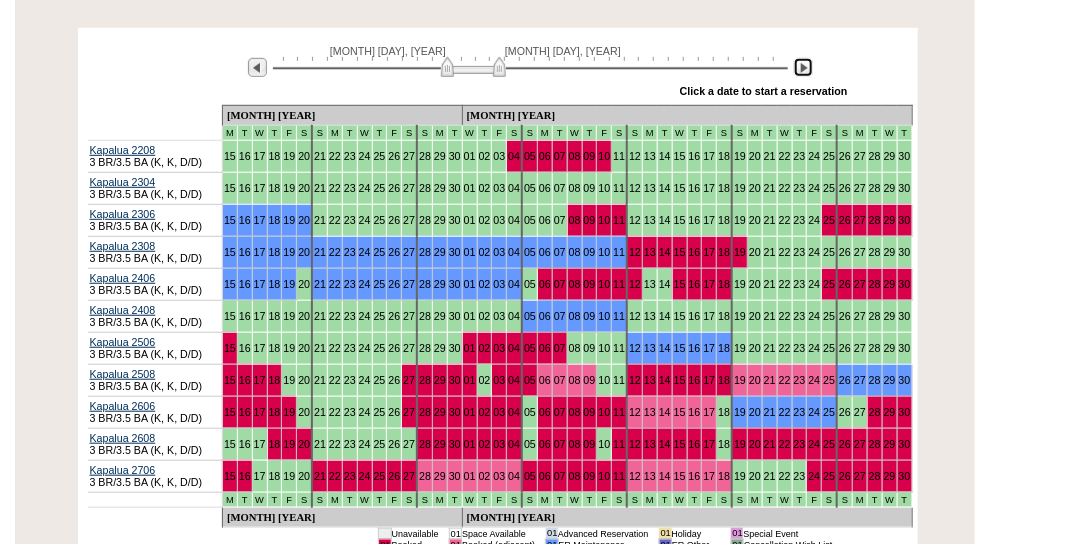 click at bounding box center [473, 67] 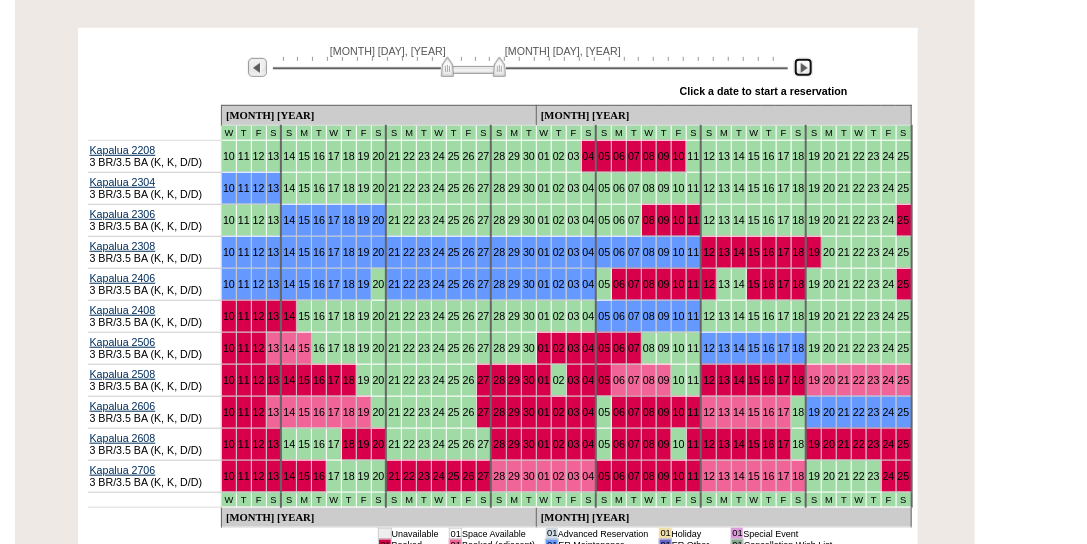 click at bounding box center [473, 67] 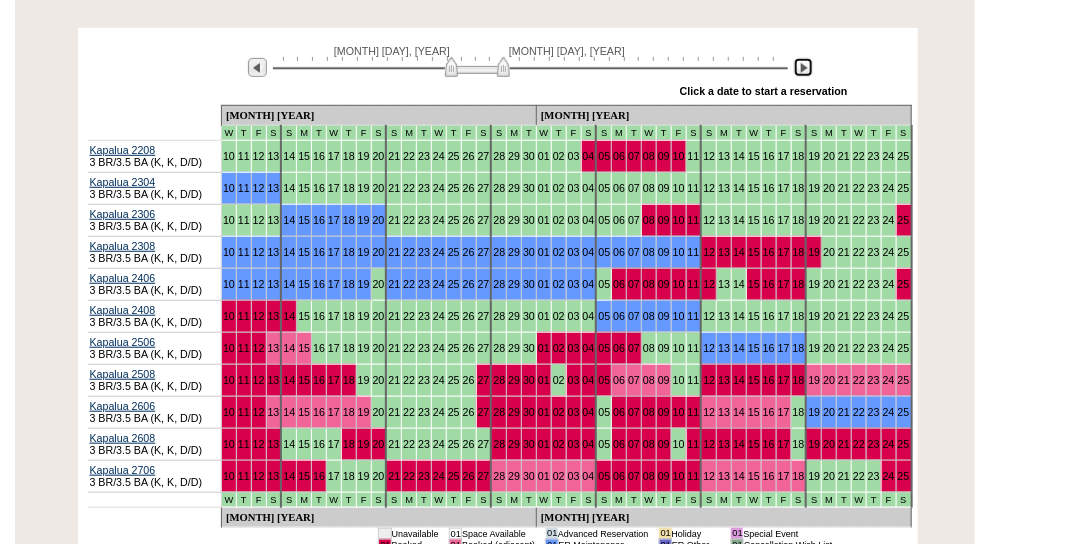 click at bounding box center [477, 67] 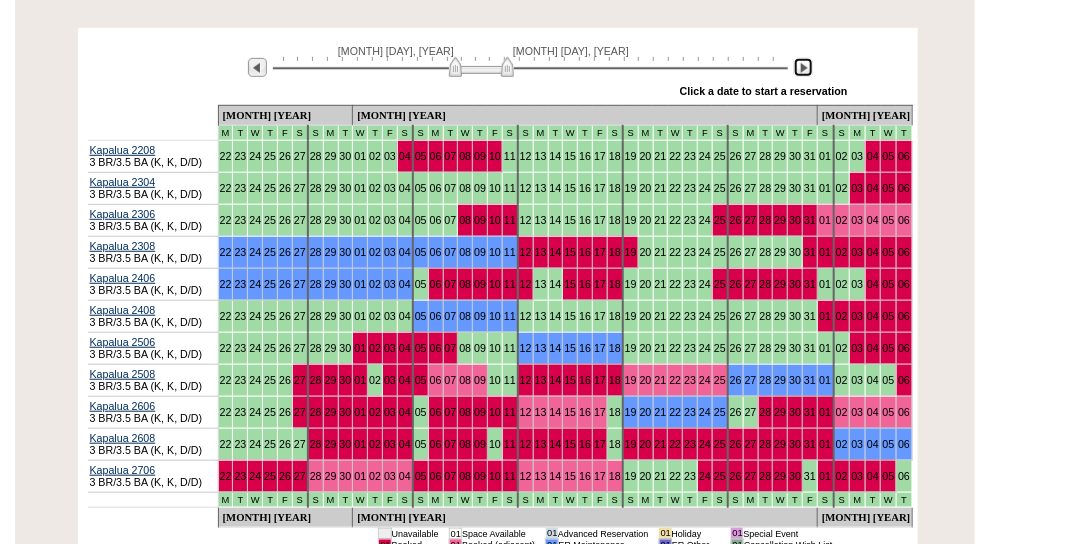 click at bounding box center [481, 67] 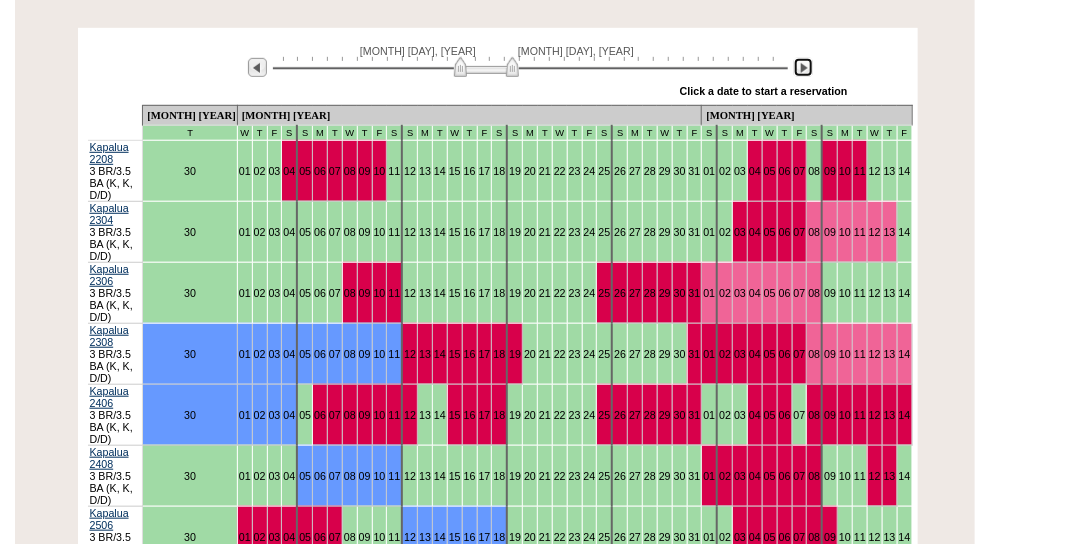 click at bounding box center [486, 67] 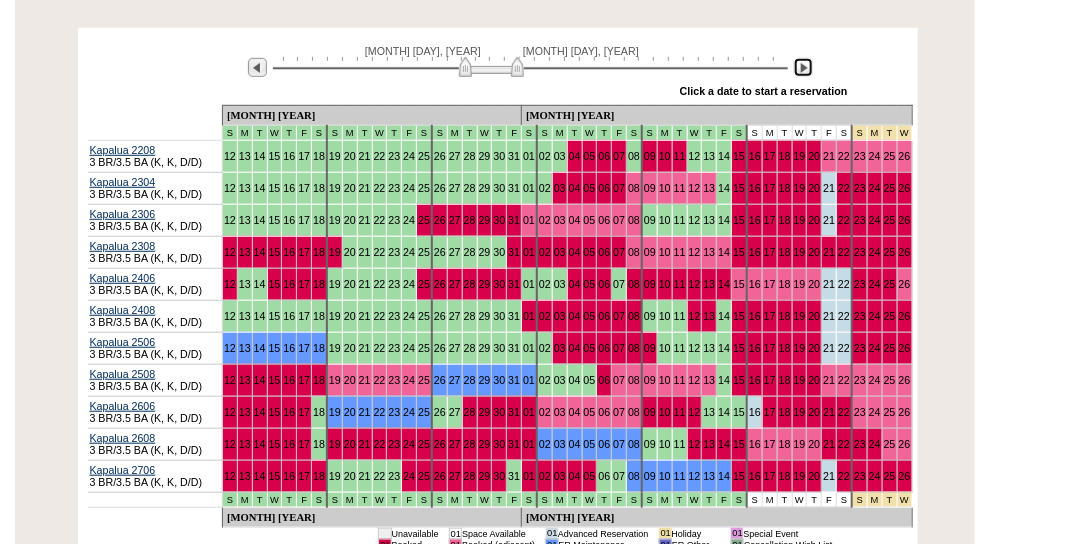 click at bounding box center (491, 67) 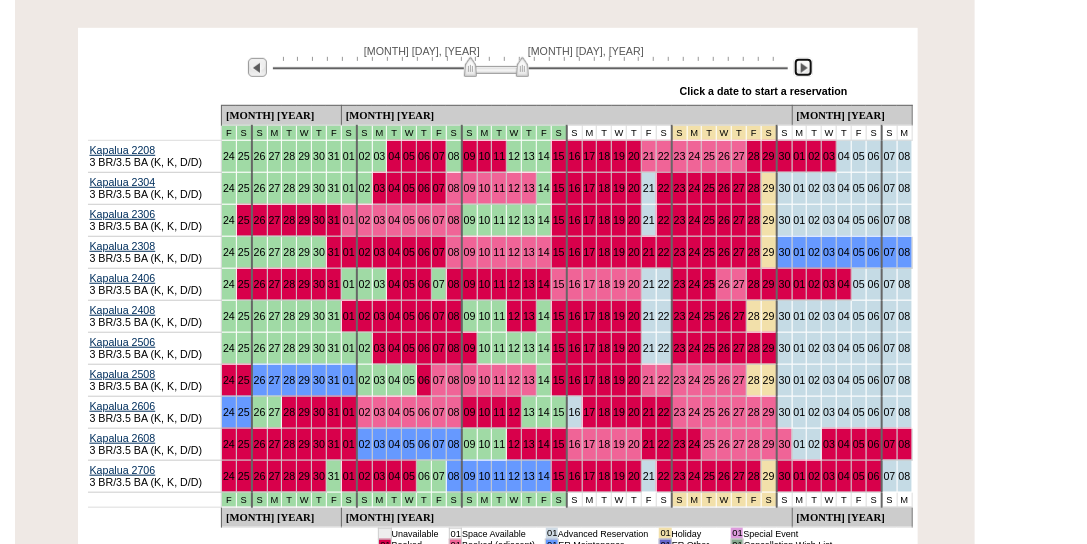 click at bounding box center [496, 67] 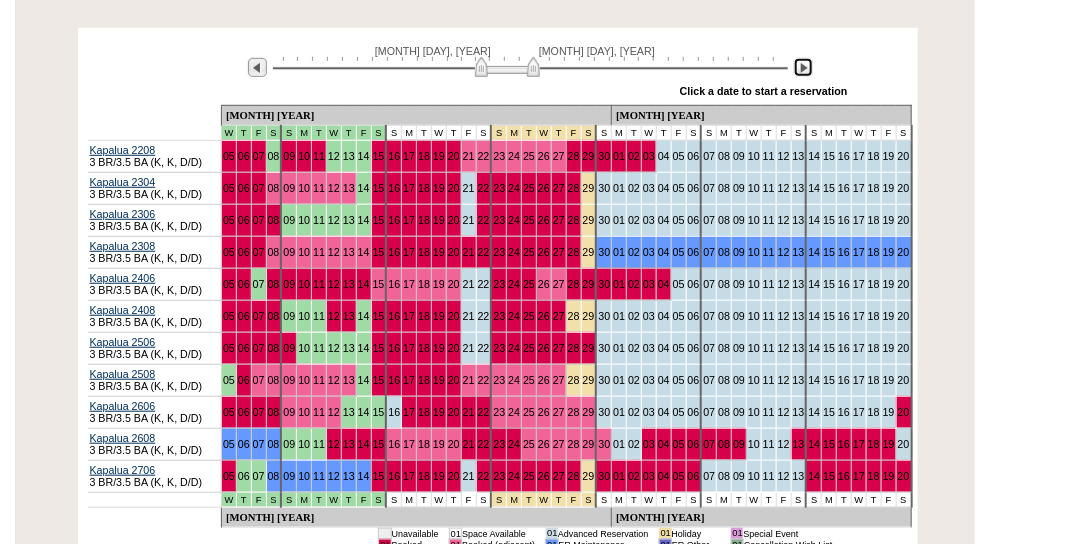 drag, startPoint x: 525, startPoint y: 71, endPoint x: 546, endPoint y: 71, distance: 21 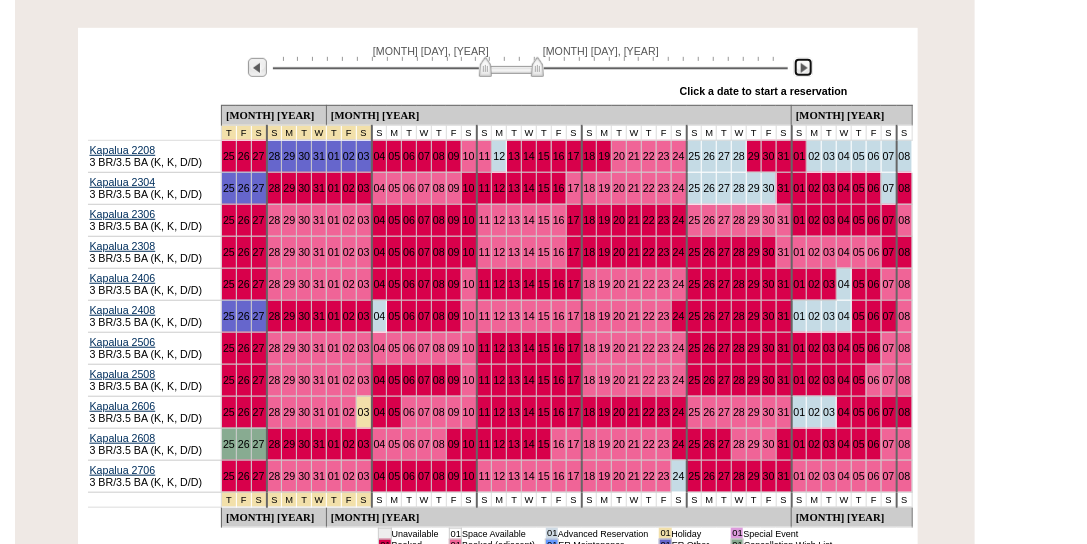 click at bounding box center [511, 67] 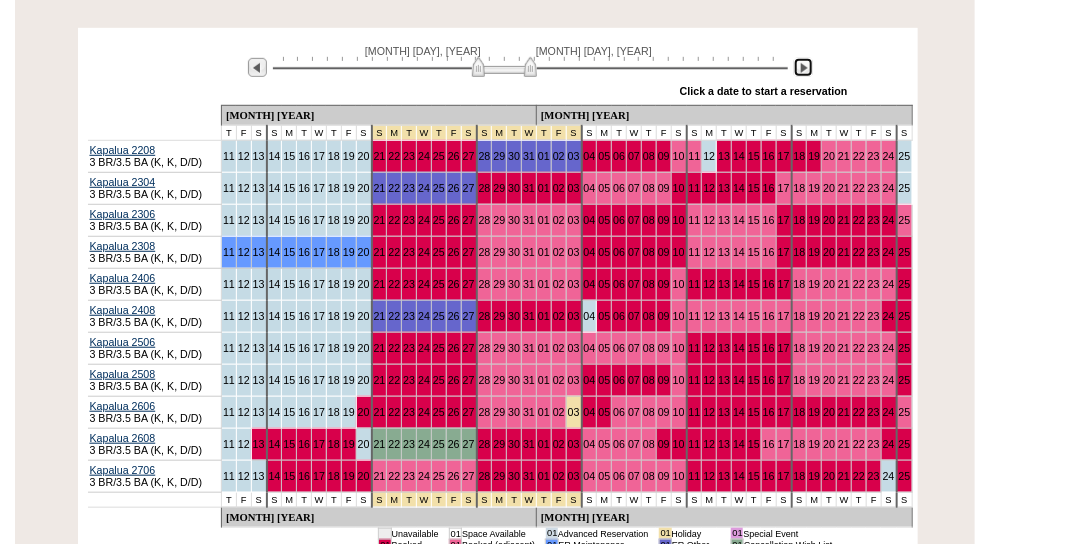click at bounding box center [504, 67] 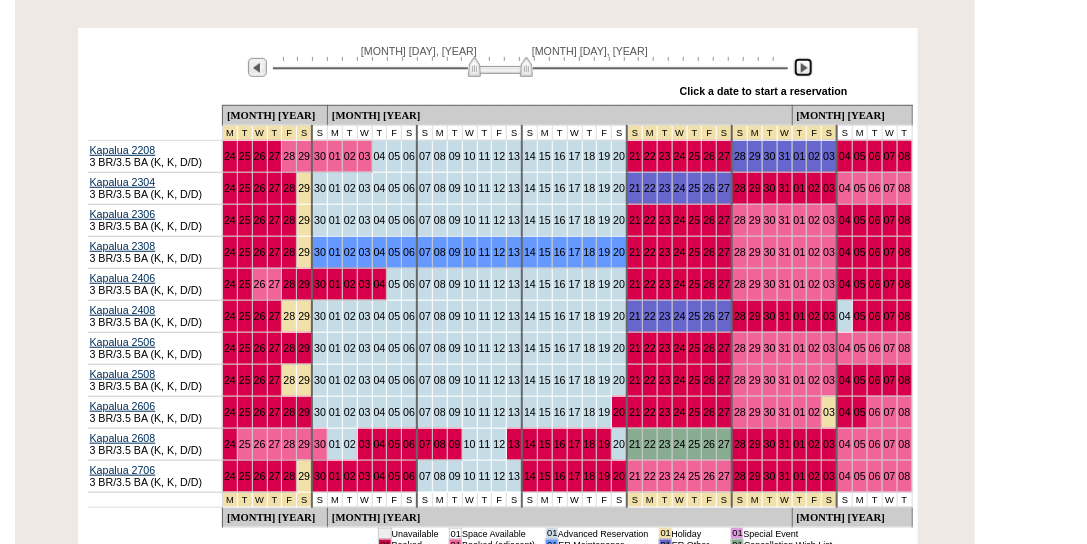 click at bounding box center [500, 67] 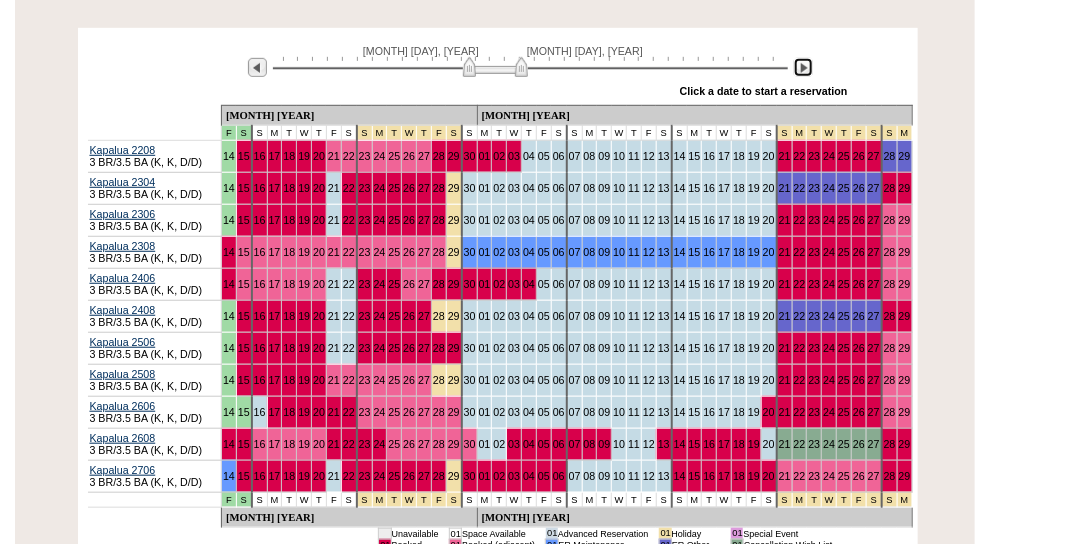 drag, startPoint x: 529, startPoint y: 71, endPoint x: 513, endPoint y: 70, distance: 16.03122 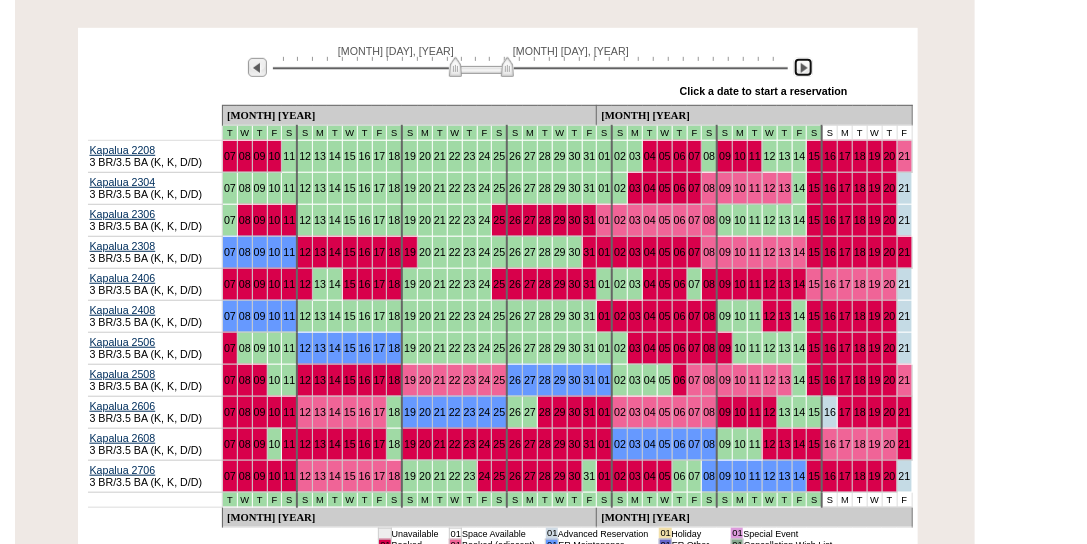 click at bounding box center [481, 67] 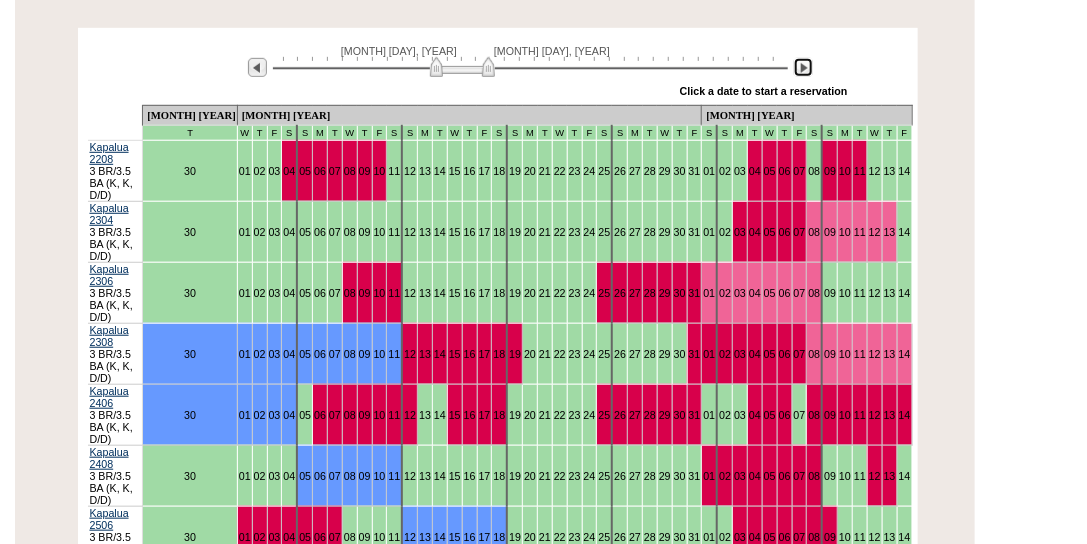 drag, startPoint x: 452, startPoint y: 69, endPoint x: 433, endPoint y: 68, distance: 19.026299 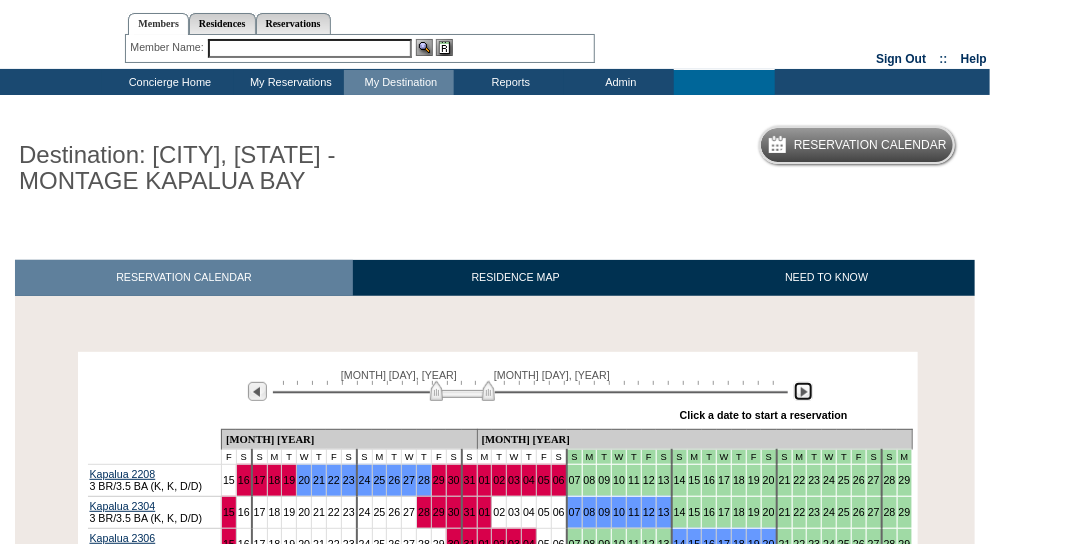 scroll, scrollTop: 0, scrollLeft: 0, axis: both 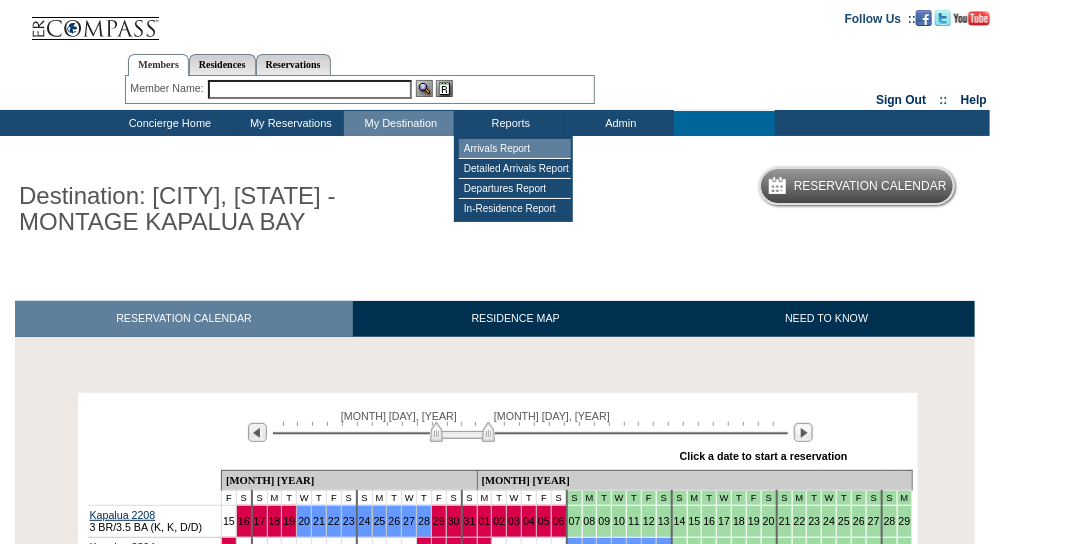 click on "Arrivals Report" at bounding box center [515, 149] 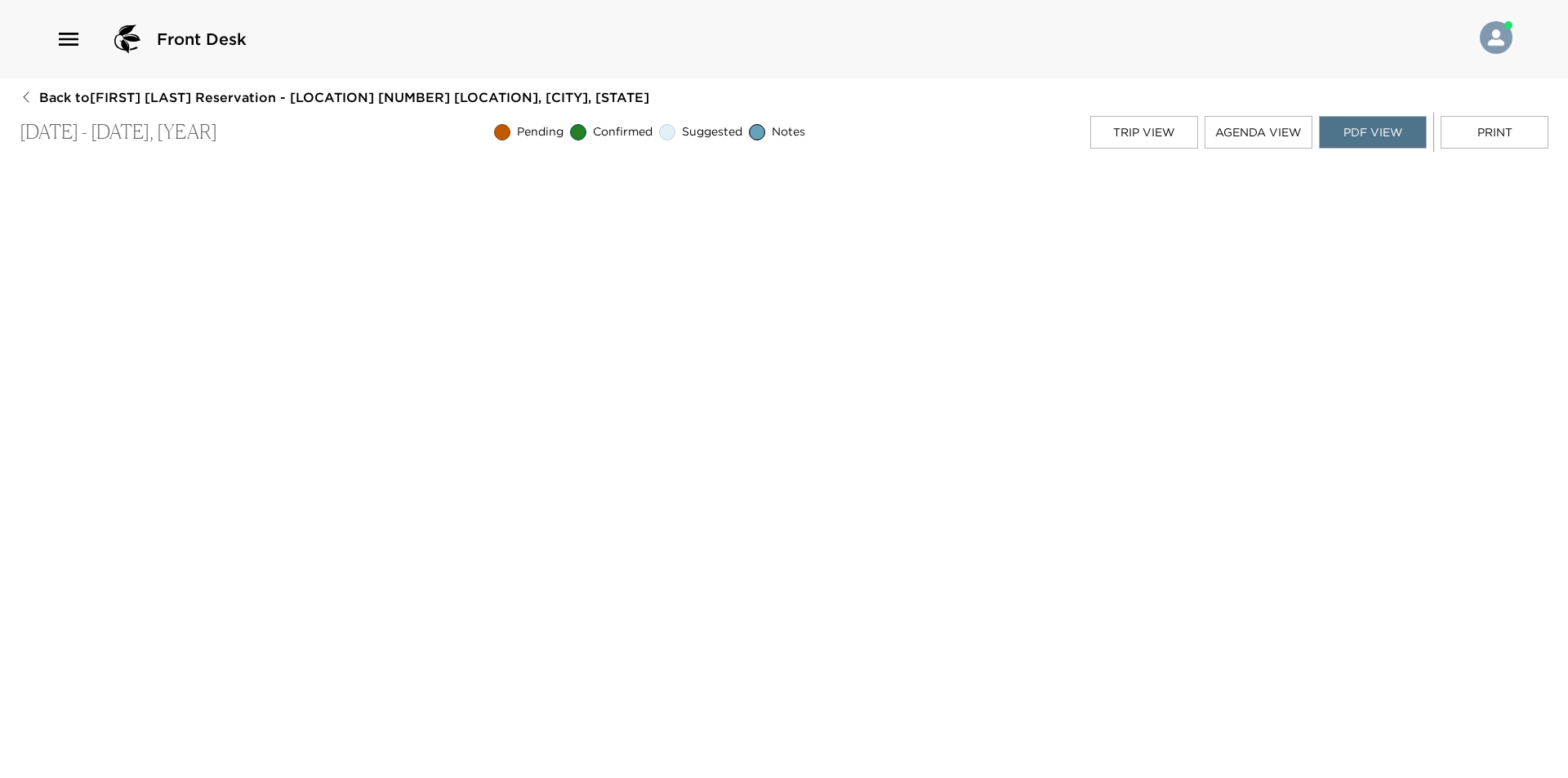 scroll, scrollTop: 0, scrollLeft: 0, axis: both 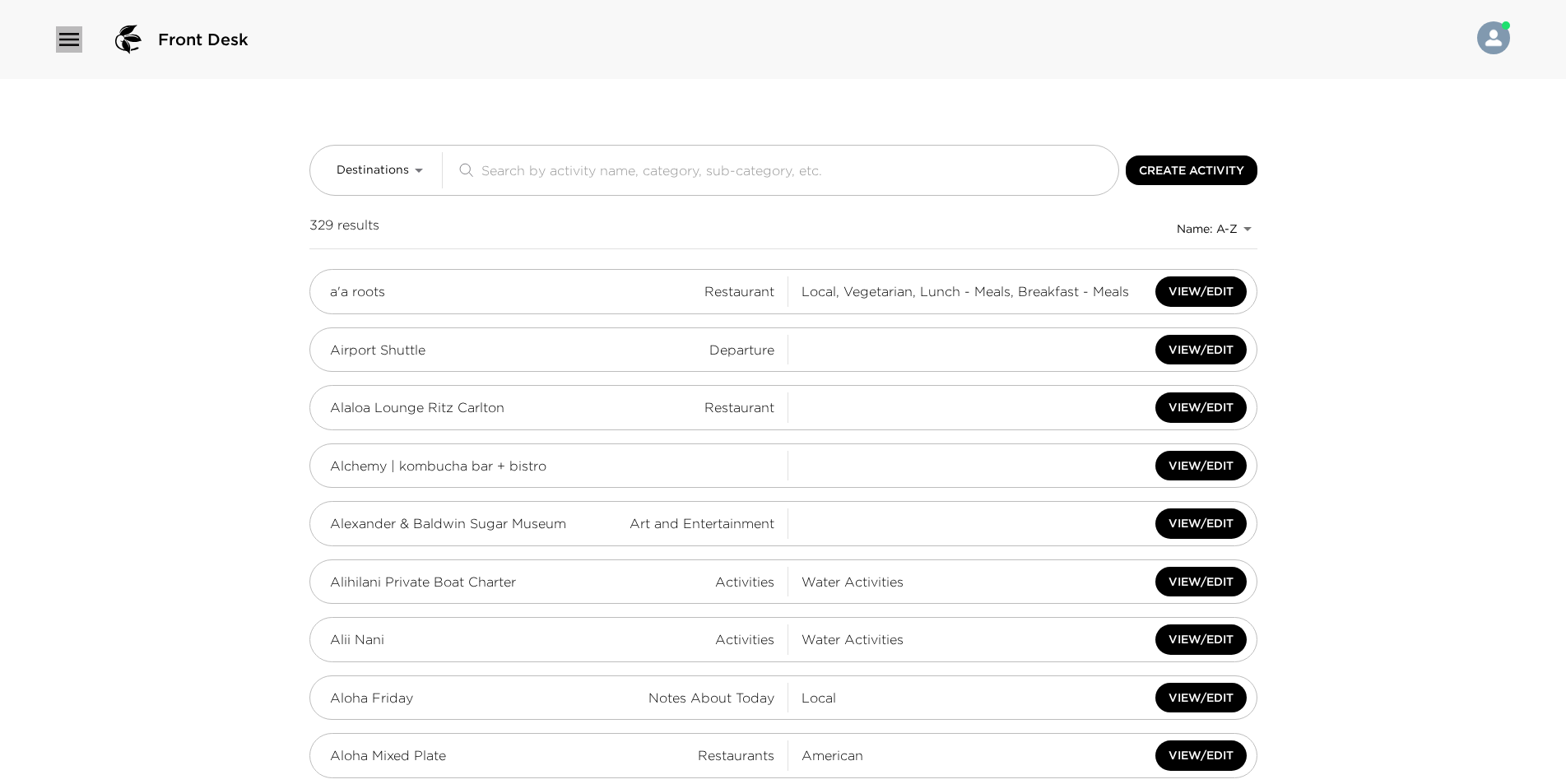 click 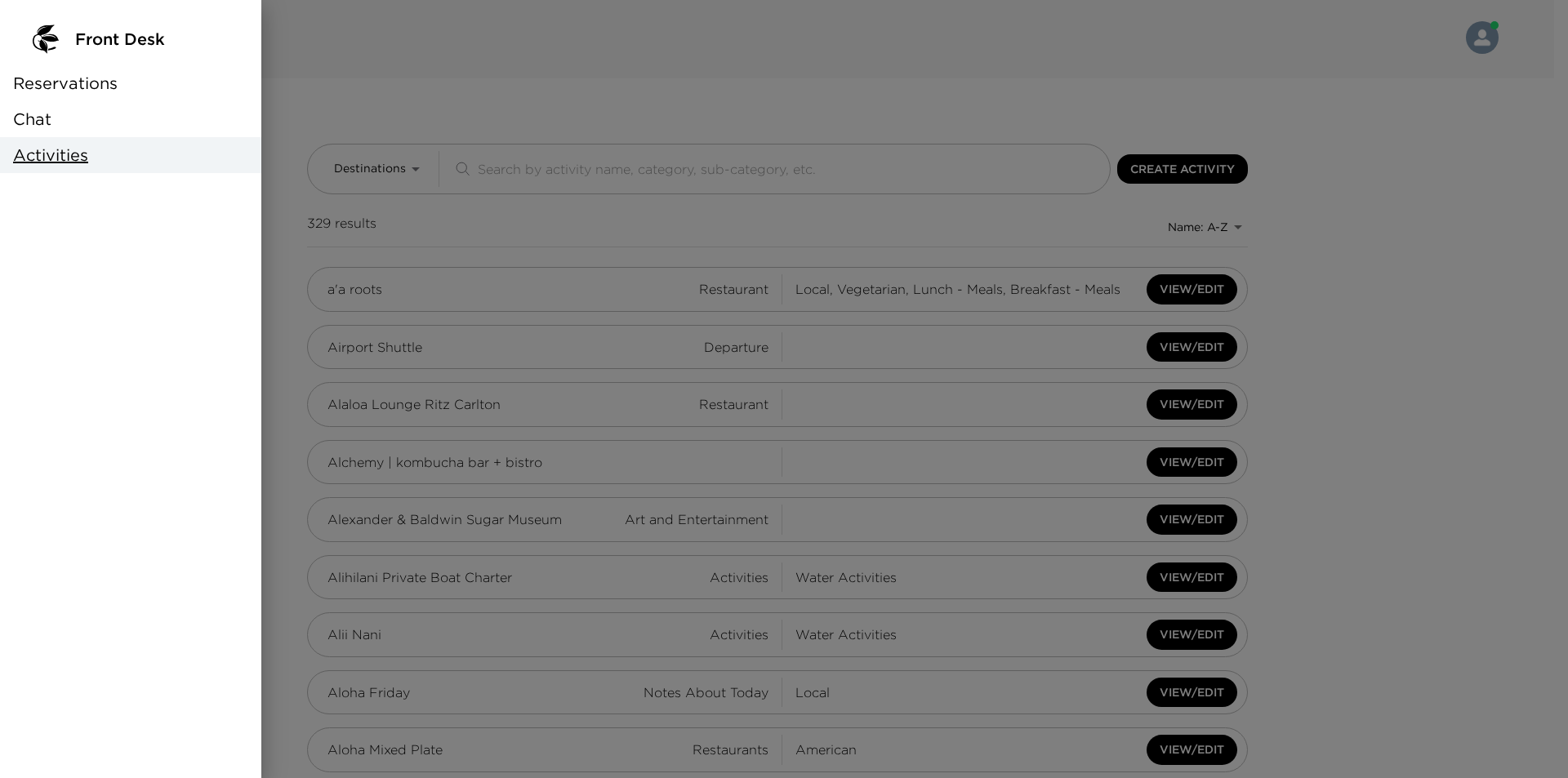 click on "Front Desk" at bounding box center [120, 39] 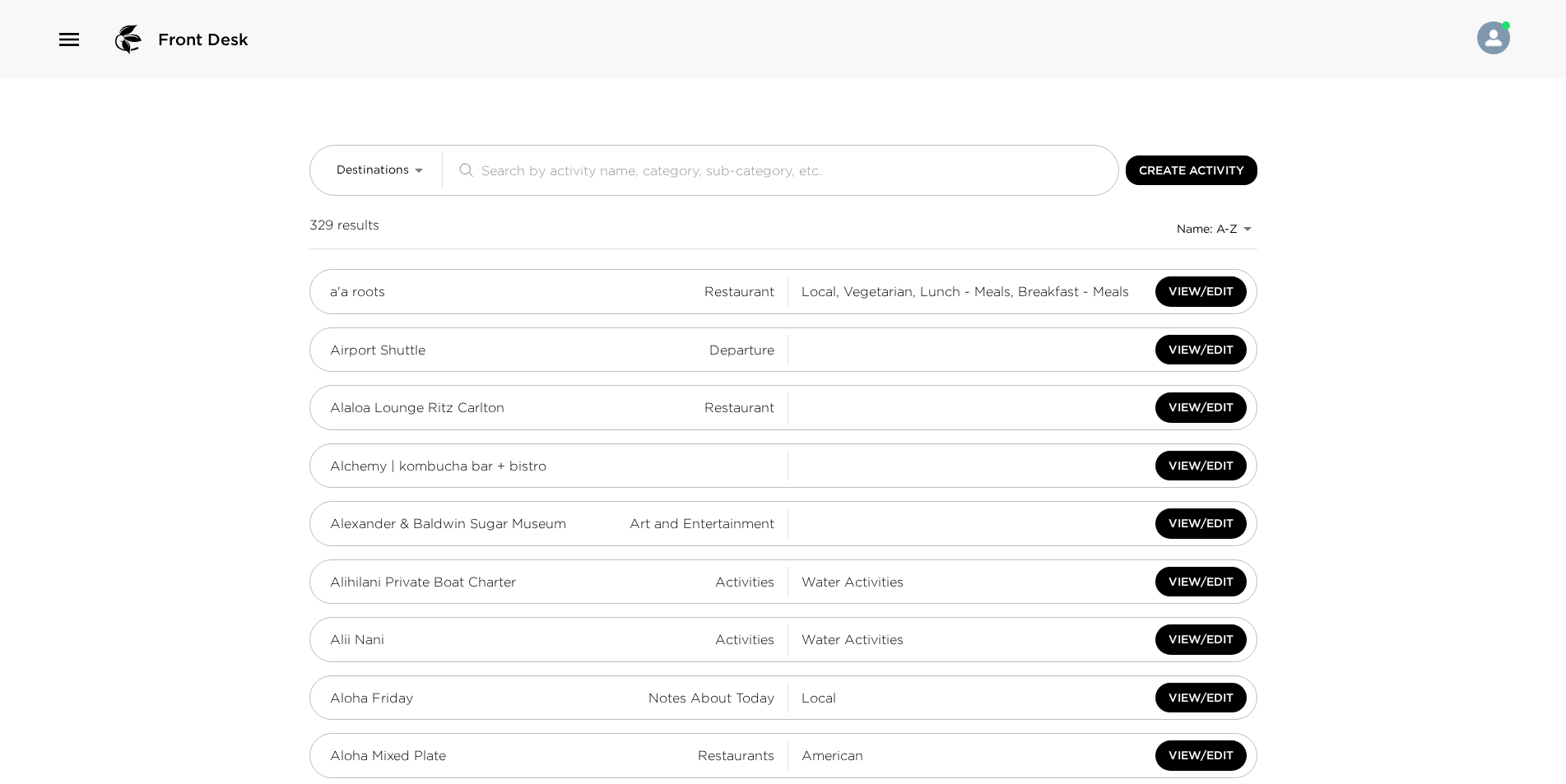 scroll, scrollTop: 0, scrollLeft: 0, axis: both 